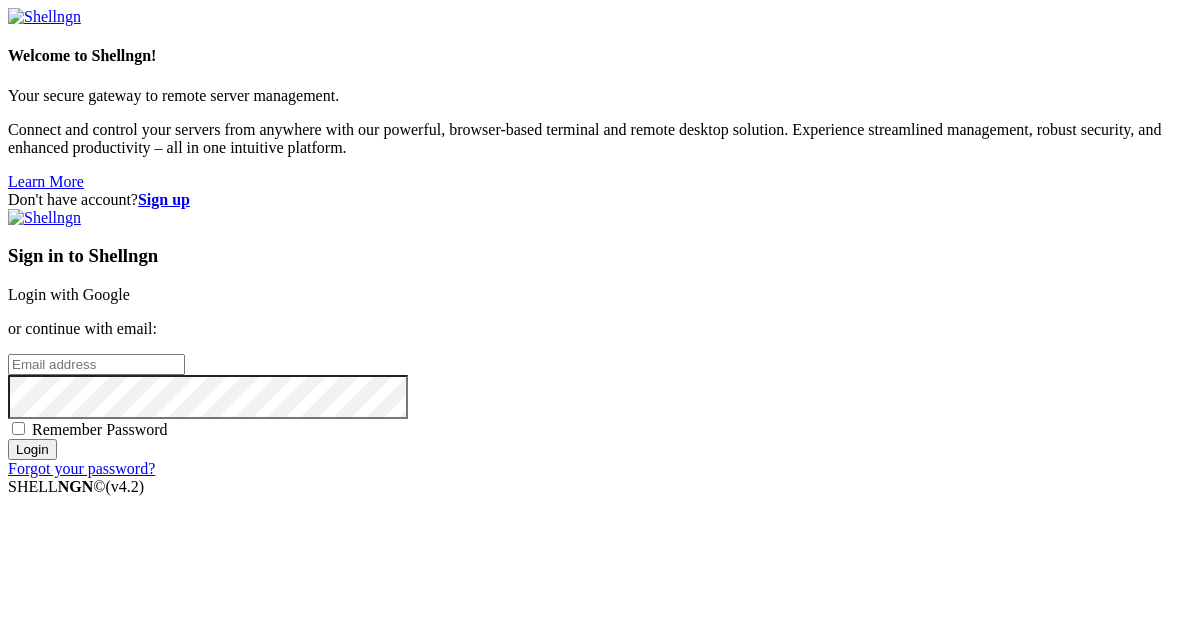 scroll, scrollTop: 0, scrollLeft: 0, axis: both 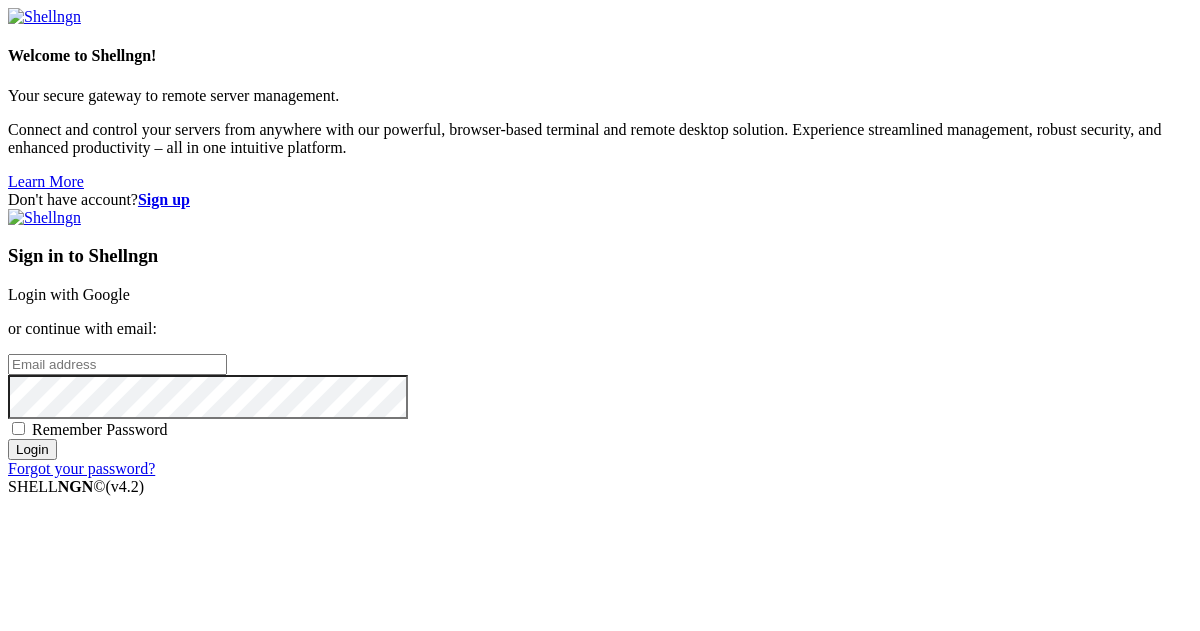 click at bounding box center (8, 363) 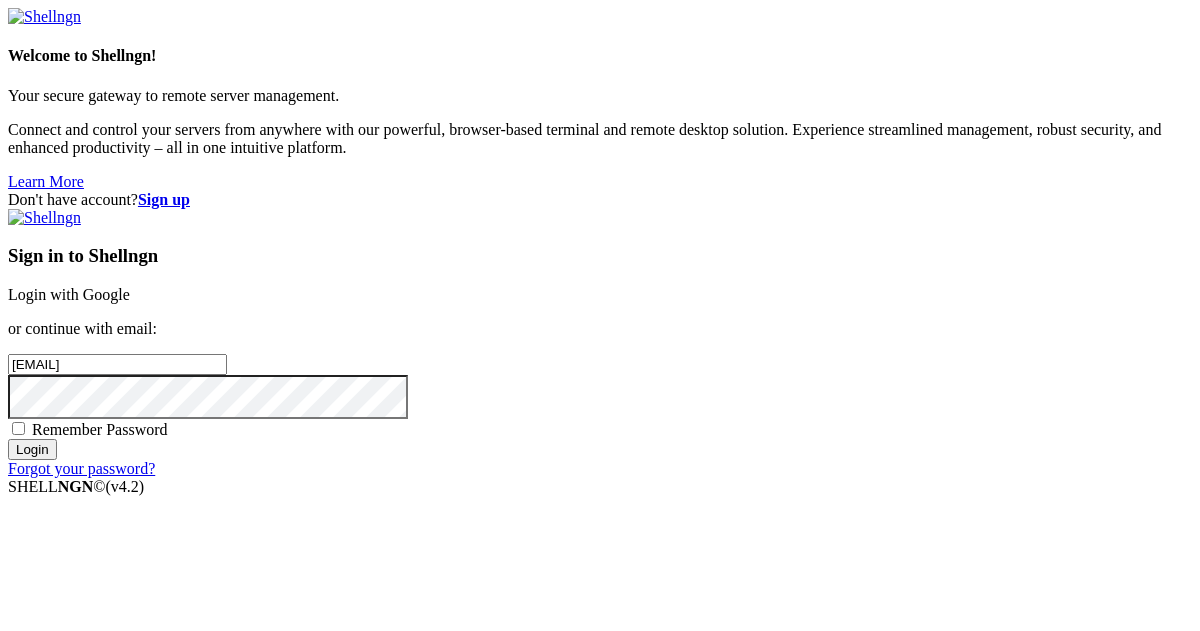 click on "Login" at bounding box center [32, 449] 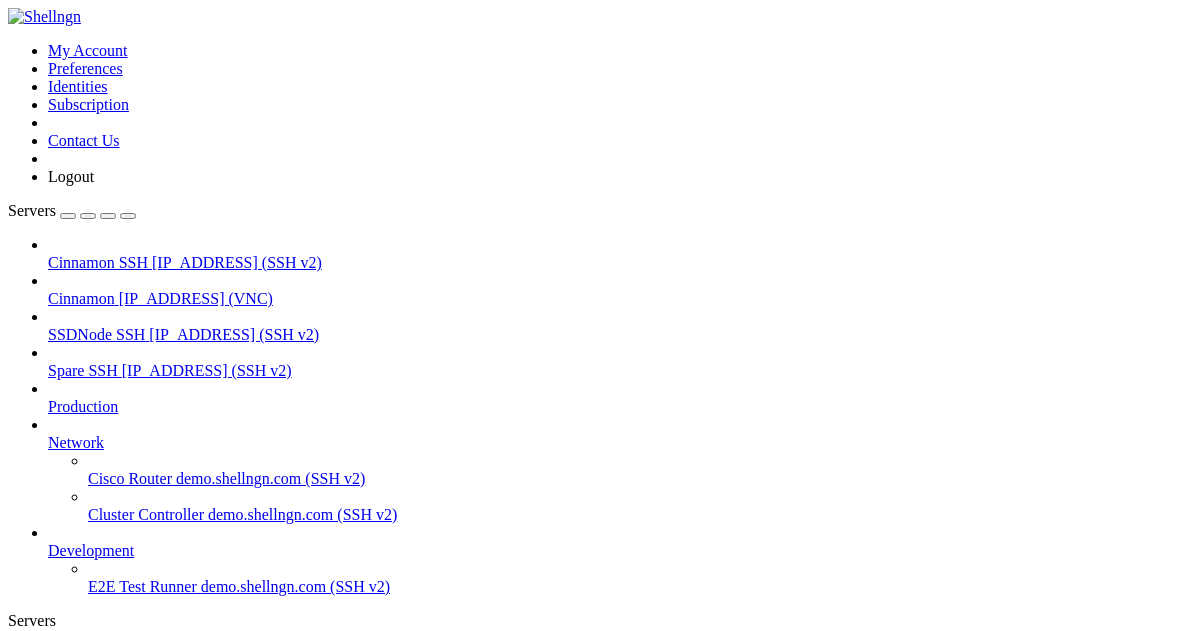click on "[IP_ADDRESS] (VNC)" at bounding box center [196, 298] 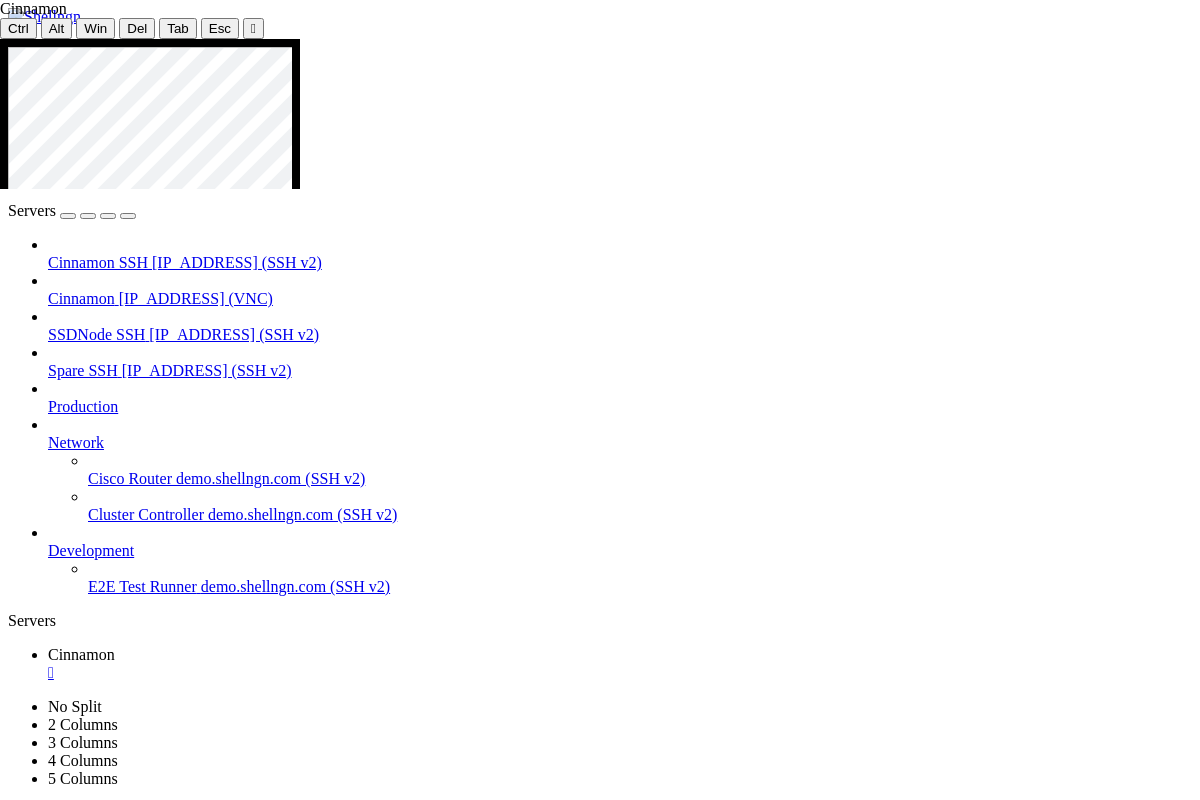 click at bounding box center (608, 1222) 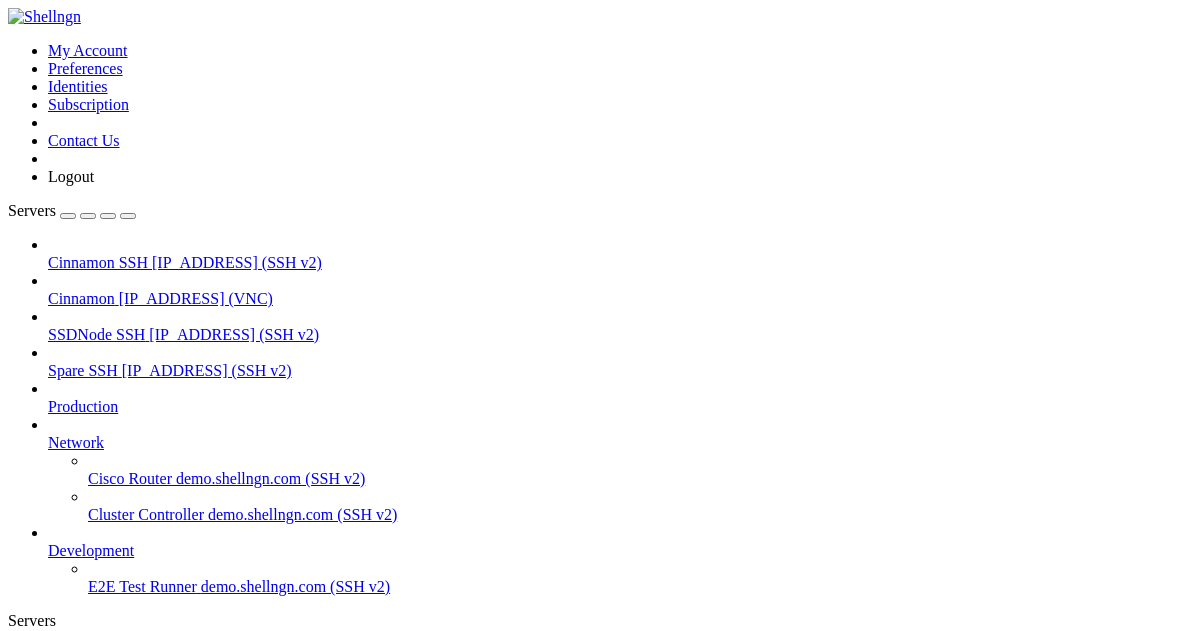 click at bounding box center [426, 1624] 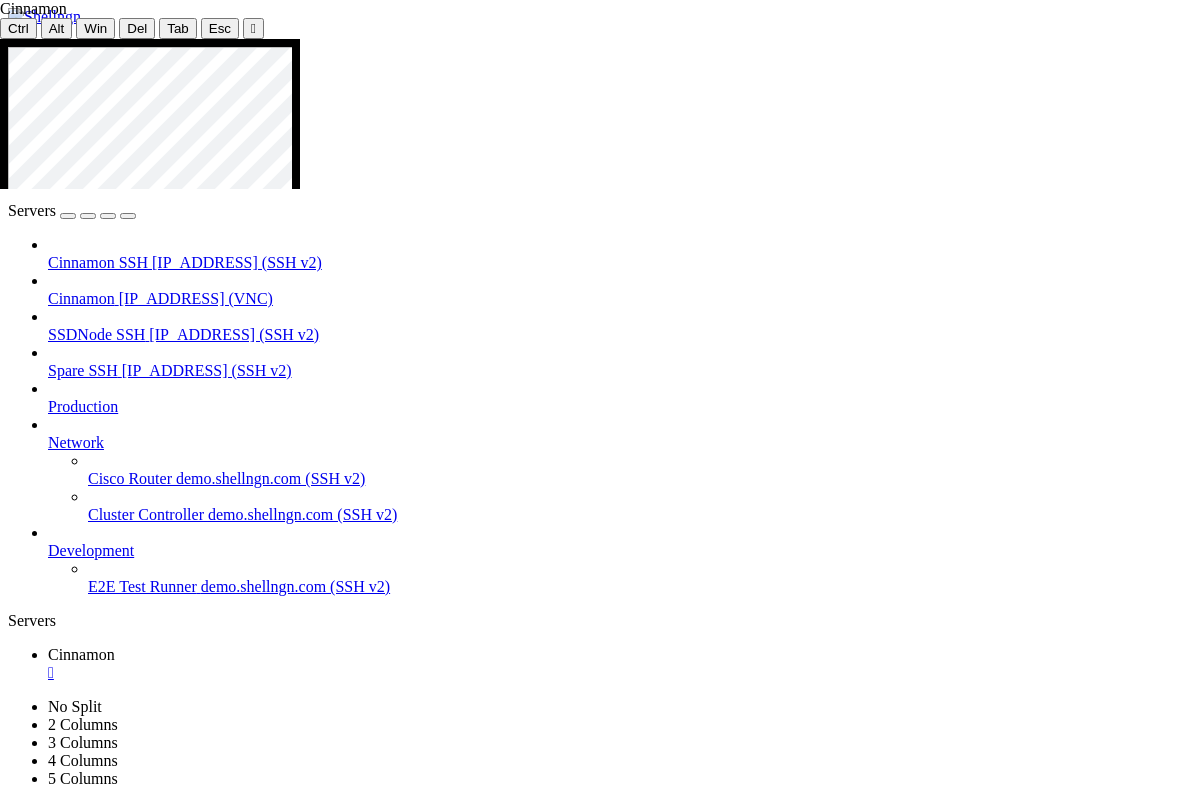 click at bounding box center [608, 1222] 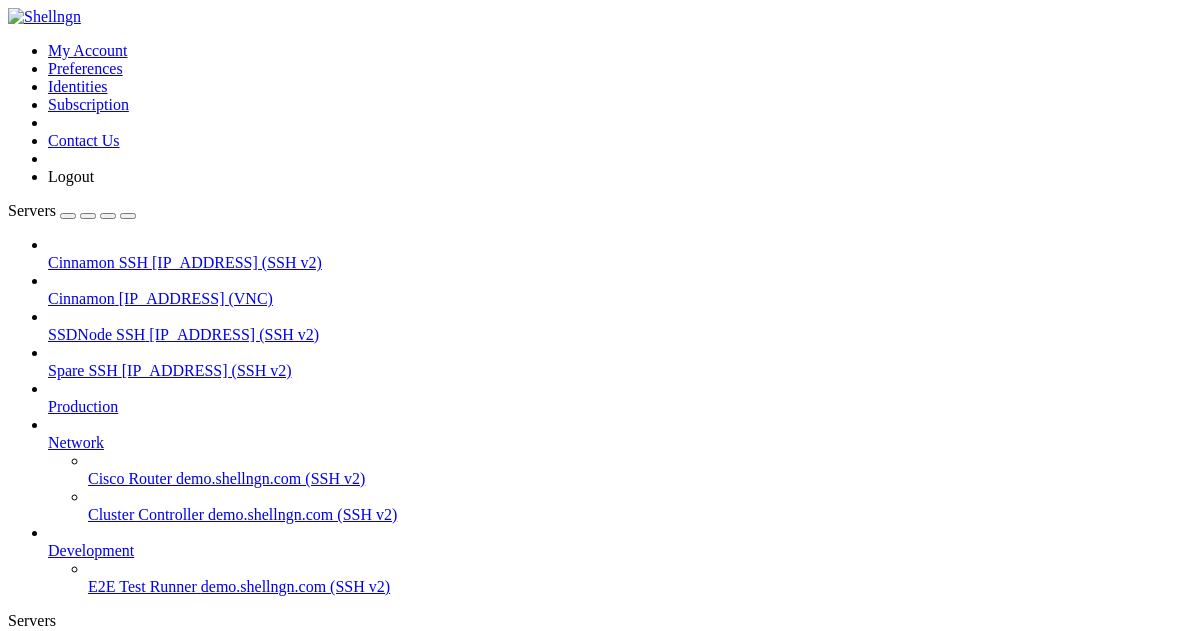 click on "Reconnect" at bounding box center [48, 1050] 